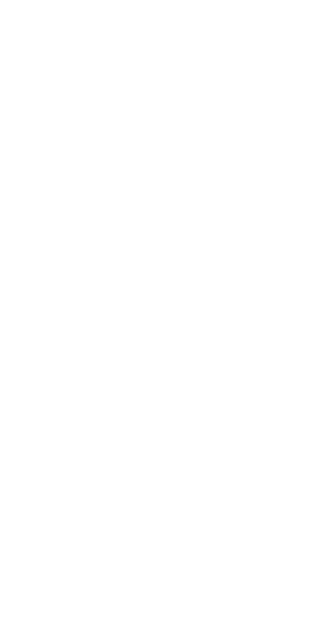 scroll, scrollTop: 0, scrollLeft: 0, axis: both 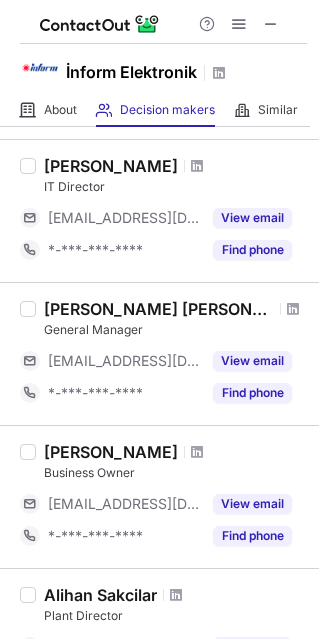 drag, startPoint x: 210, startPoint y: 308, endPoint x: 198, endPoint y: 301, distance: 13.892444 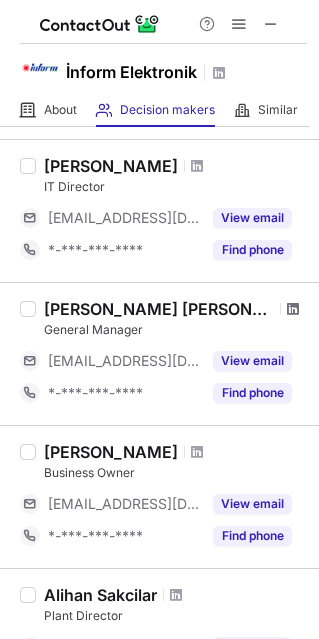 click at bounding box center [293, 309] 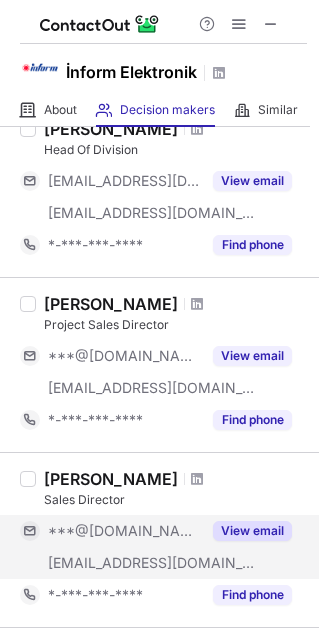 scroll, scrollTop: 0, scrollLeft: 0, axis: both 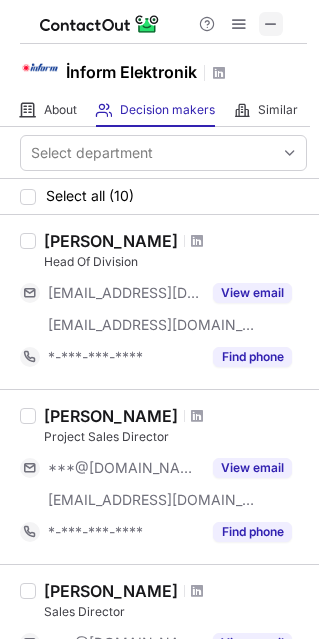 click at bounding box center [271, 24] 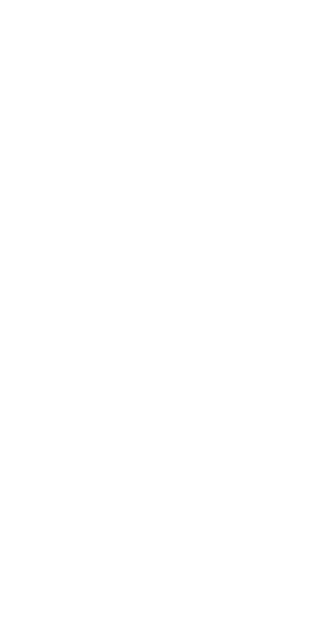scroll, scrollTop: 0, scrollLeft: 0, axis: both 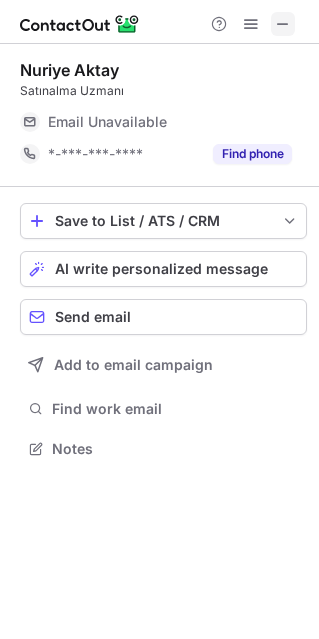 click at bounding box center [283, 24] 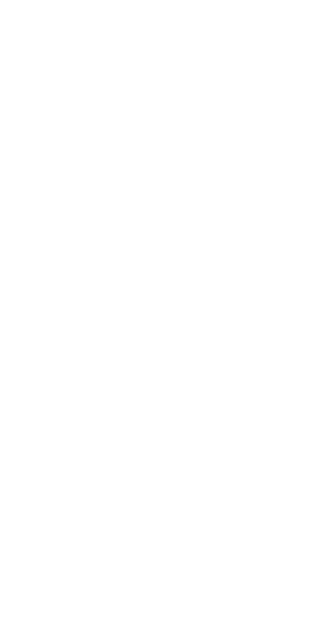 scroll, scrollTop: 0, scrollLeft: 0, axis: both 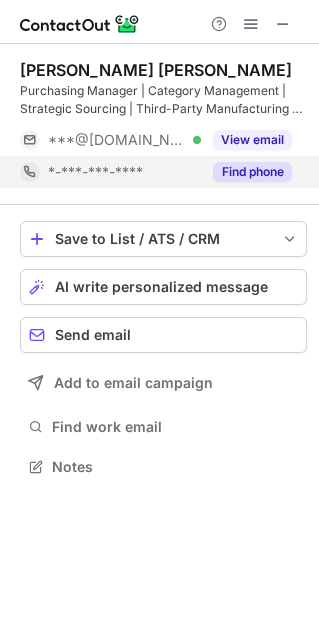 click on "Find phone" at bounding box center (252, 172) 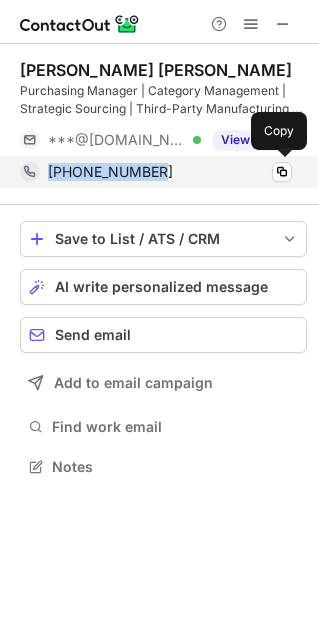 drag, startPoint x: 54, startPoint y: 174, endPoint x: 154, endPoint y: 174, distance: 100 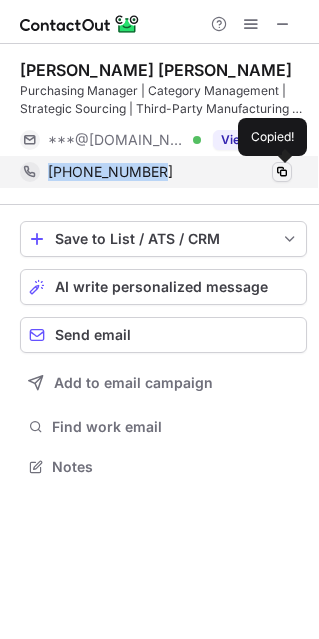 click at bounding box center (282, 172) 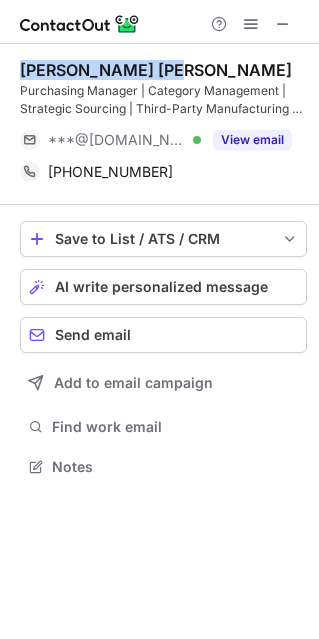 drag, startPoint x: 20, startPoint y: 73, endPoint x: 158, endPoint y: 74, distance: 138.00362 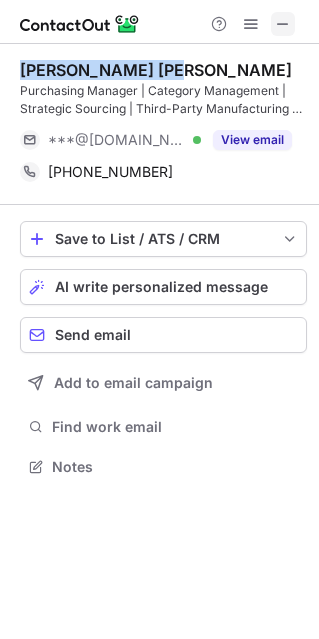click at bounding box center [283, 24] 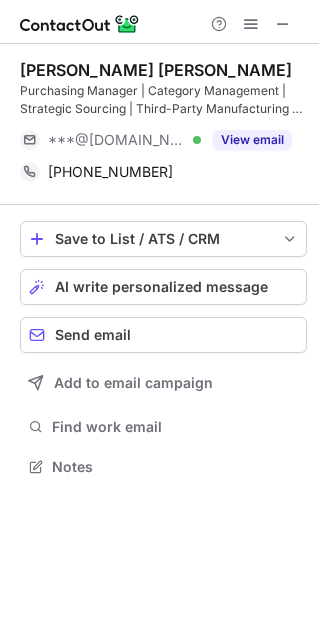 click on "Help & Support" at bounding box center [251, 24] 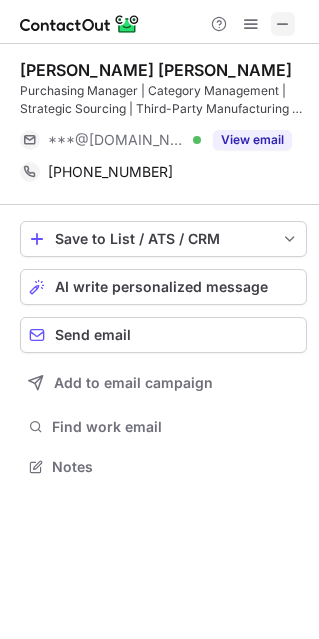 click at bounding box center (283, 24) 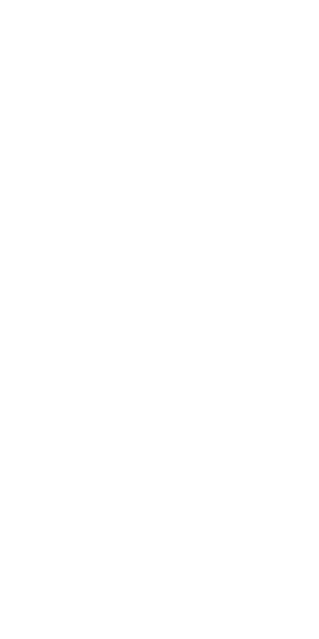 scroll, scrollTop: 0, scrollLeft: 0, axis: both 